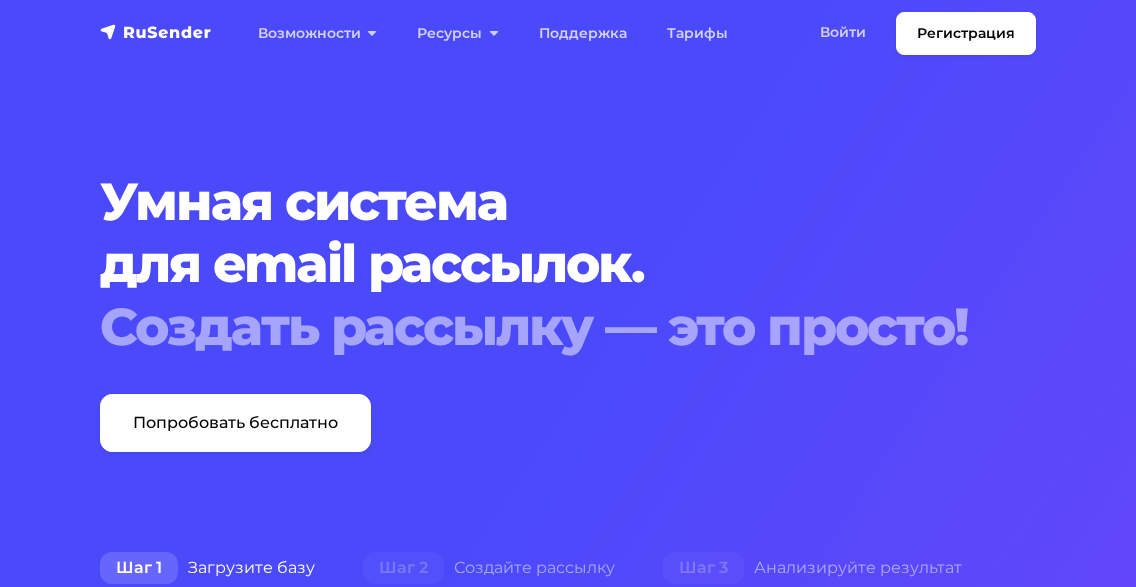 scroll, scrollTop: 0, scrollLeft: 0, axis: both 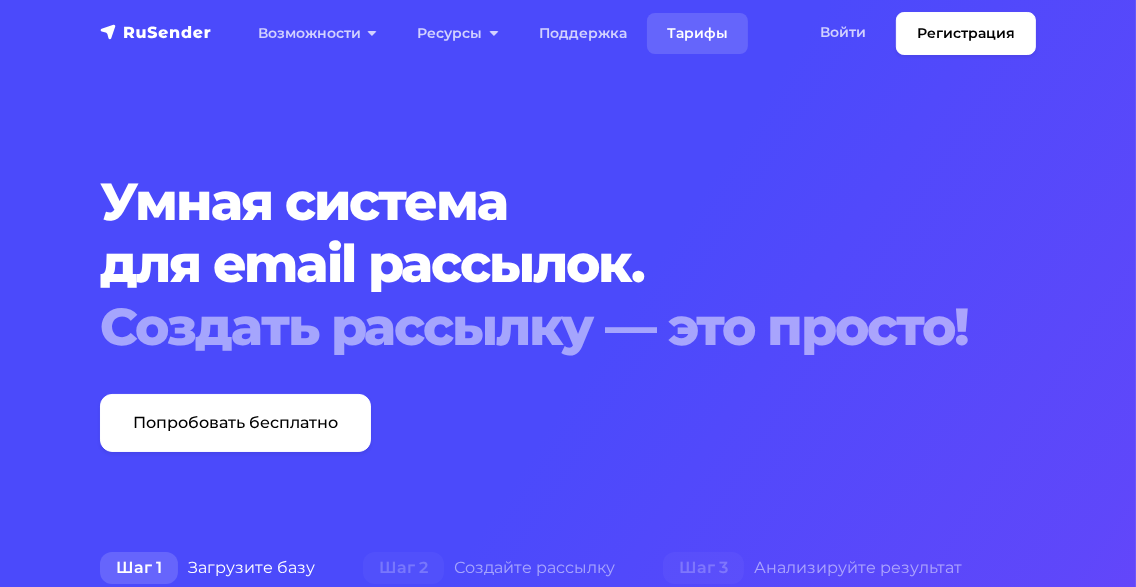 click on "Тарифы" at bounding box center [697, 33] 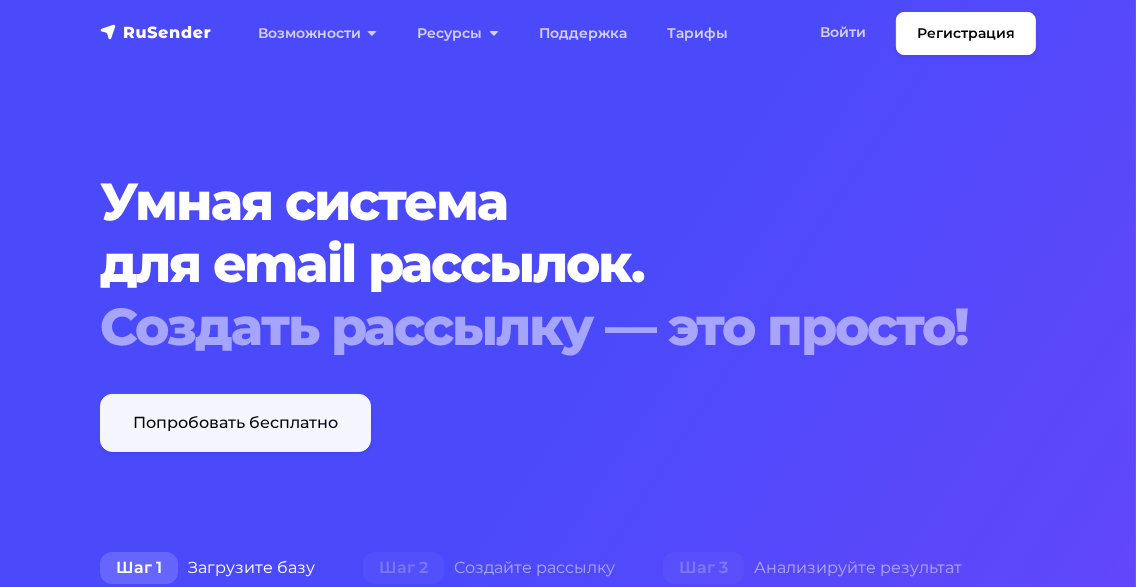 click on "Попробовать бесплатно" at bounding box center (235, 423) 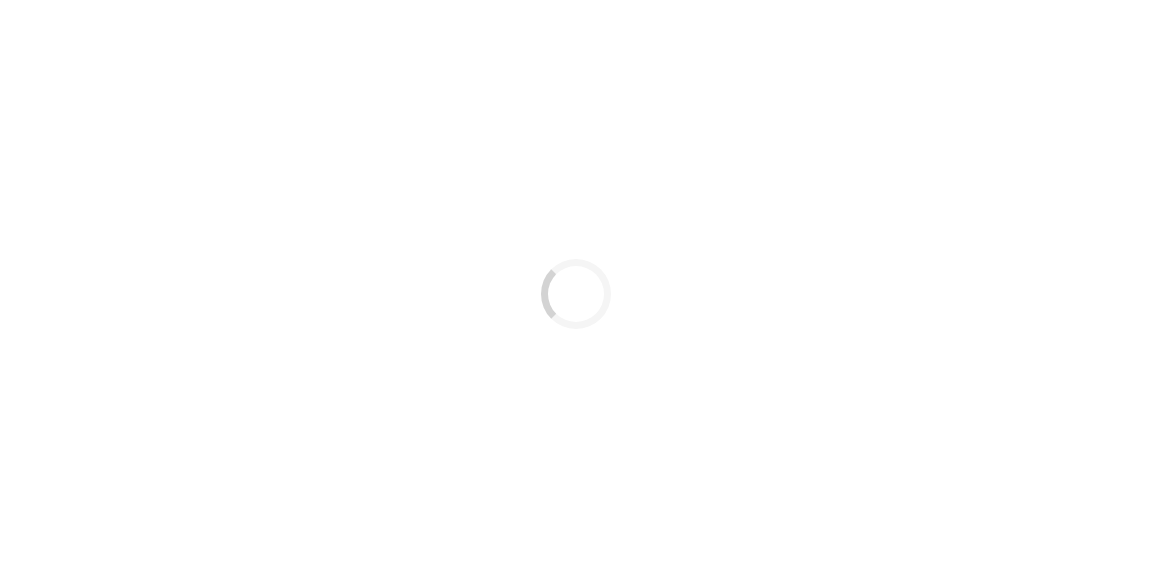 scroll, scrollTop: 0, scrollLeft: 0, axis: both 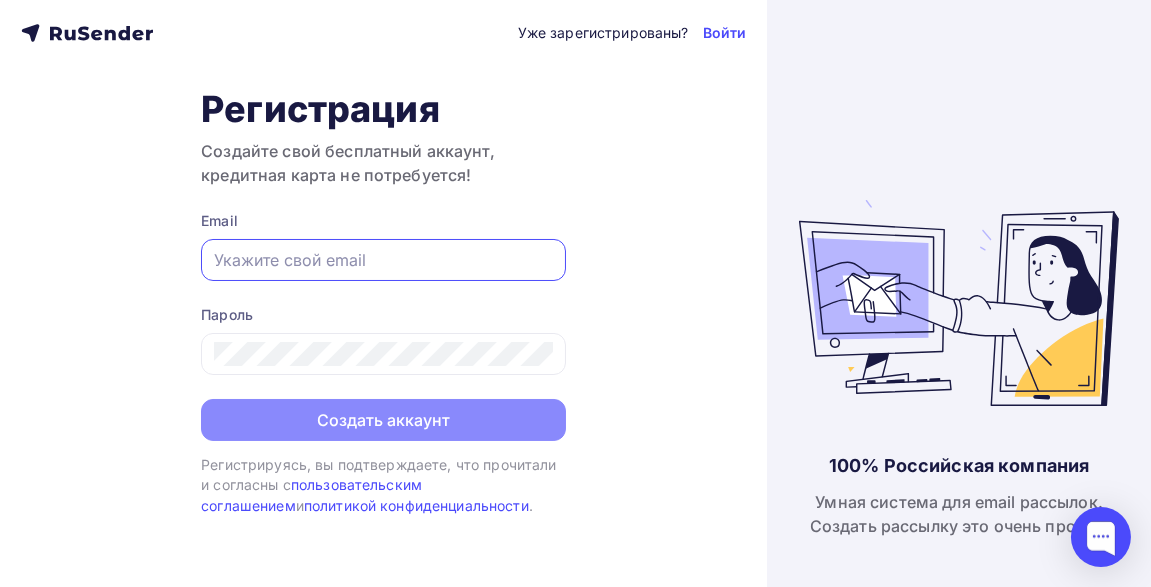 click at bounding box center (383, 260) 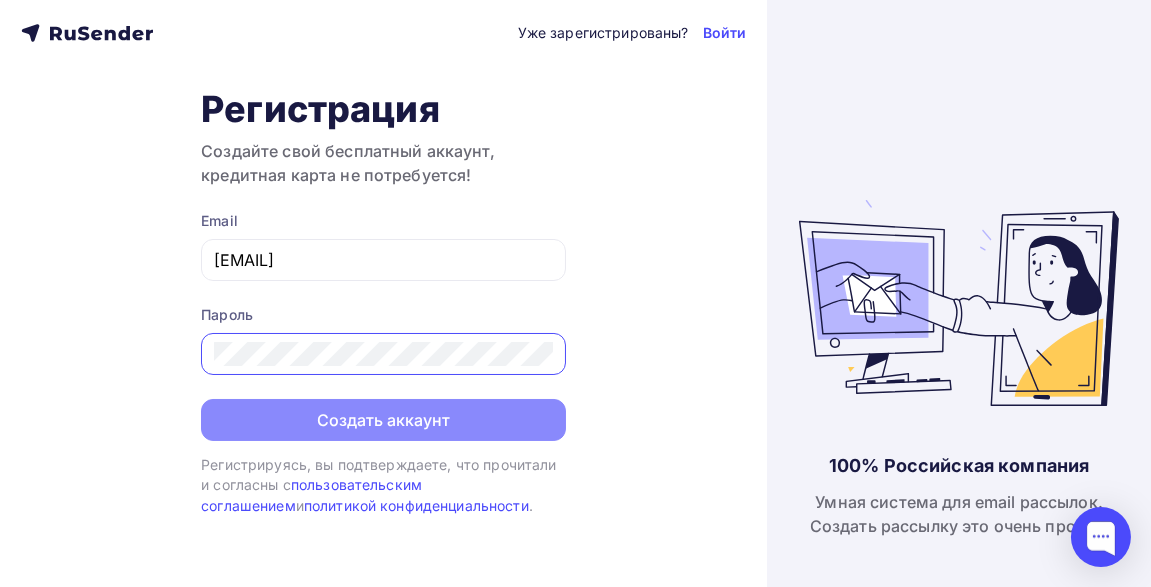 click on "Уже зарегистрированы?   Войти   Регистрация
Создайте свой бесплатный аккаунт, кредитная карта не потребуется!
Email    [EMAIL]
Пароль
Создать аккаунт
Уже зарегистрированы?
Войти
Регистрируясь, вы подтверждаете, что прочитали и согласны с
пользовательским соглашением
и
политикой конфиденциальности ." at bounding box center (383, 293) 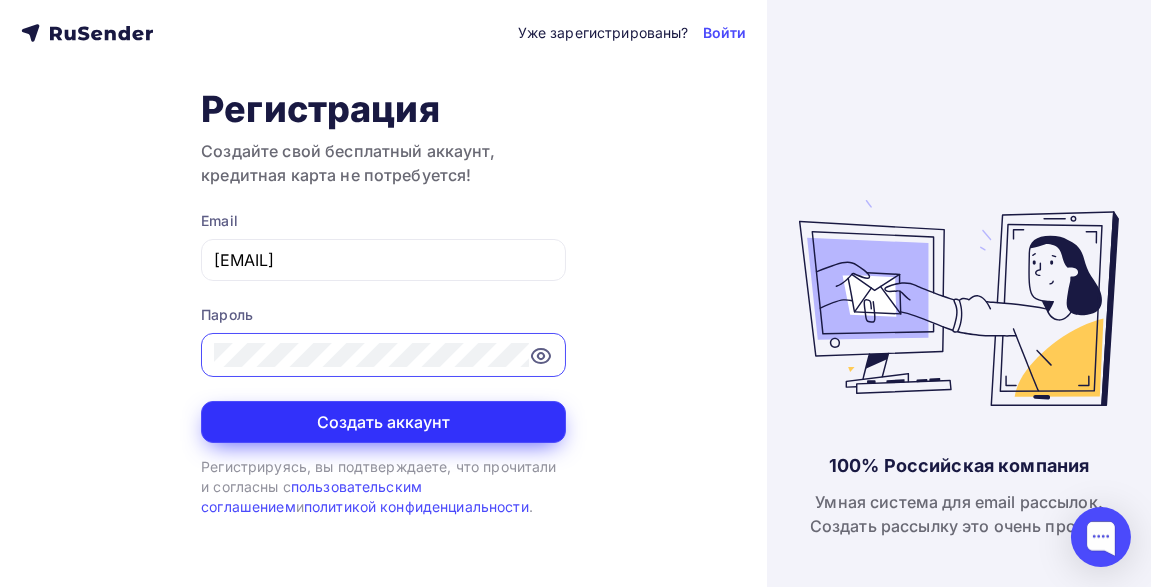 click on "Создать аккаунт" at bounding box center (383, 422) 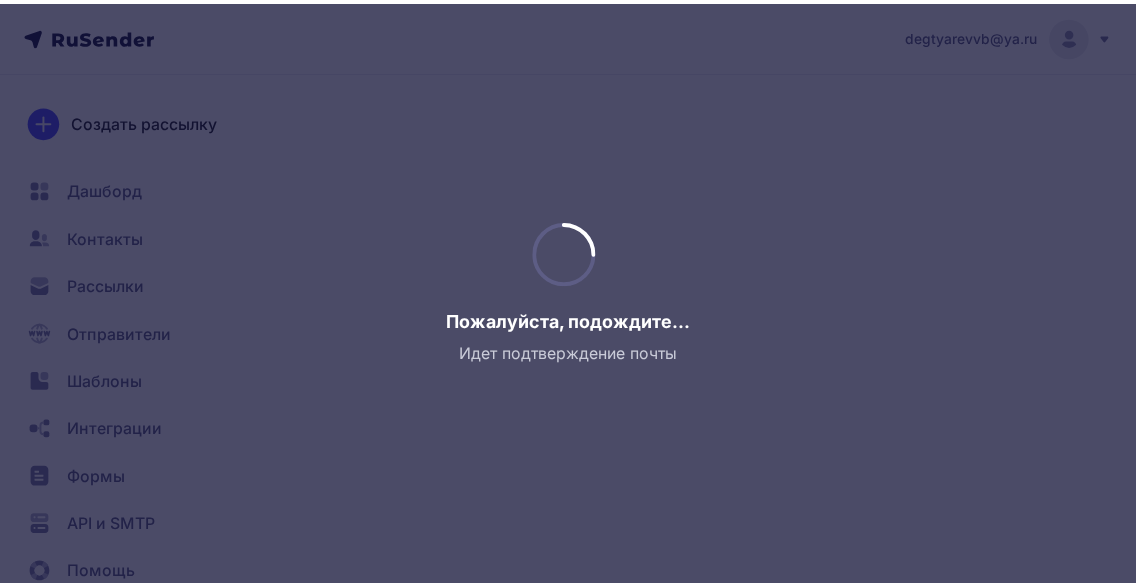 scroll, scrollTop: 0, scrollLeft: 0, axis: both 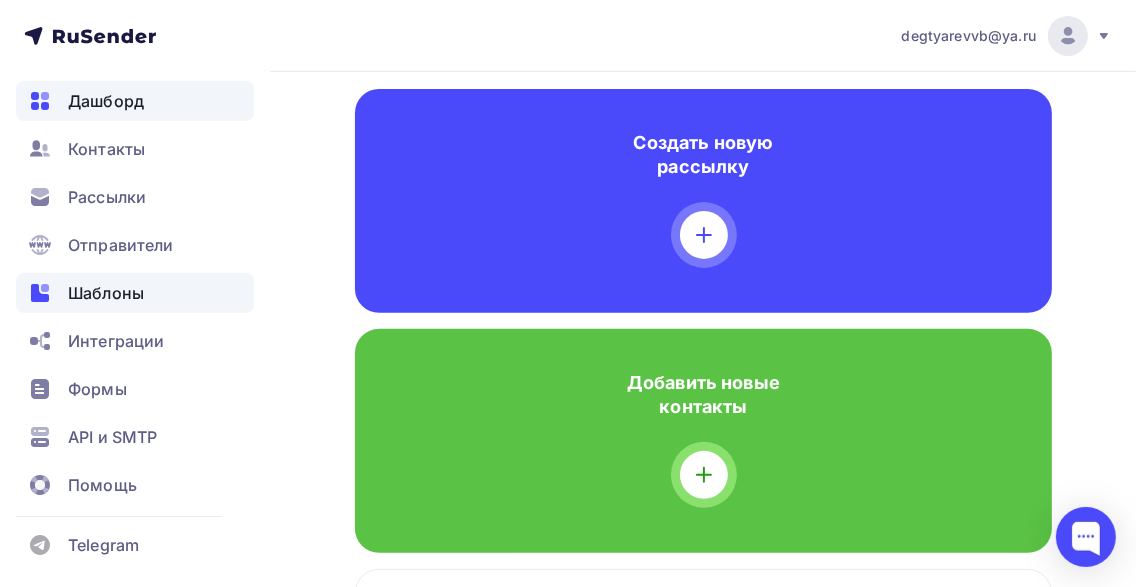 click on "Шаблоны" at bounding box center (106, 293) 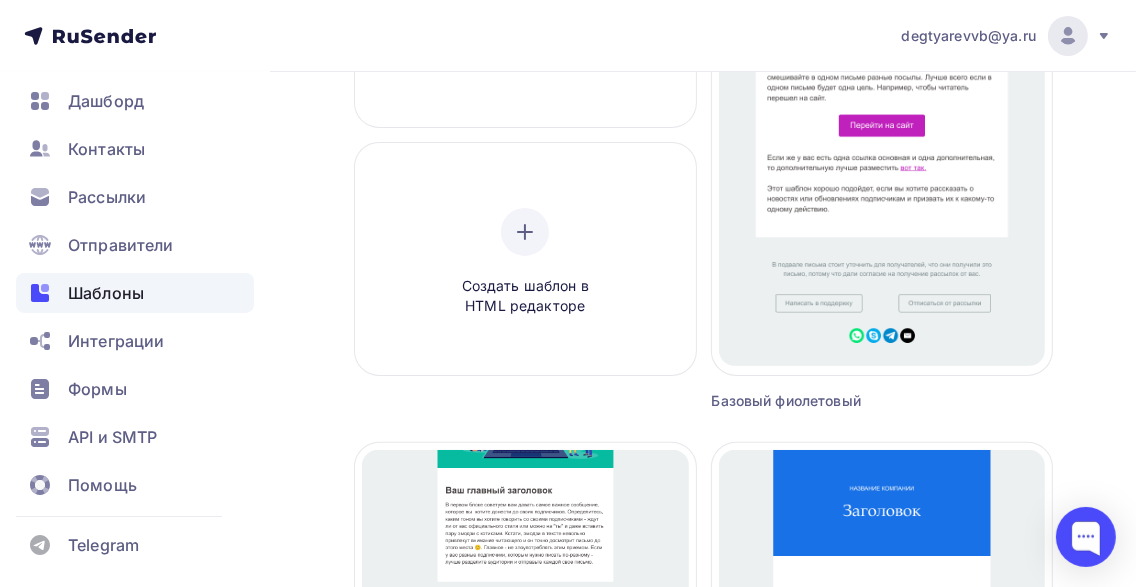 scroll, scrollTop: 400, scrollLeft: 0, axis: vertical 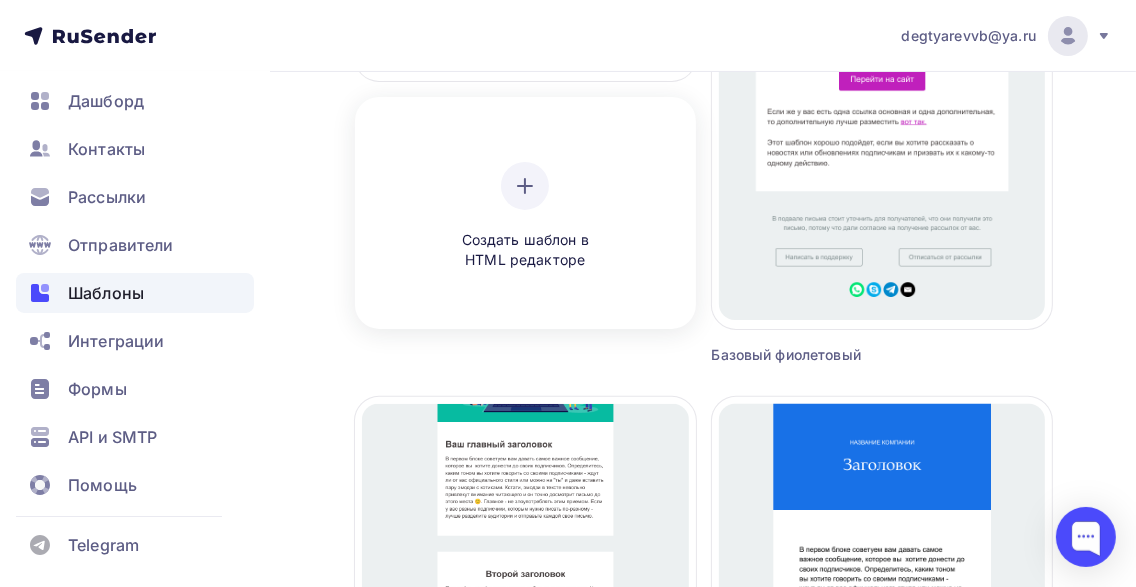 click 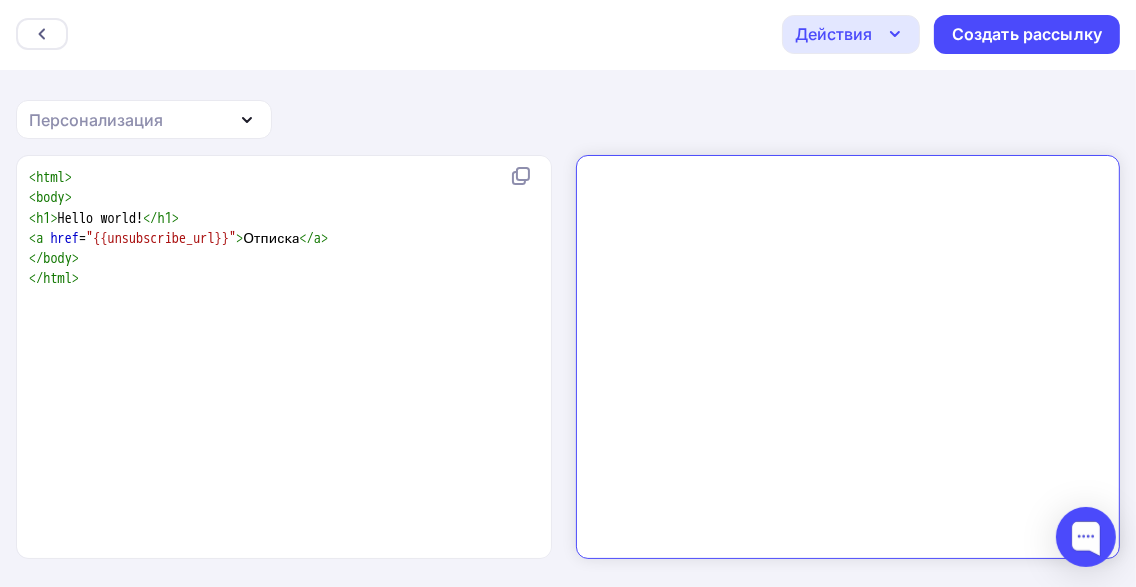 scroll, scrollTop: 0, scrollLeft: 0, axis: both 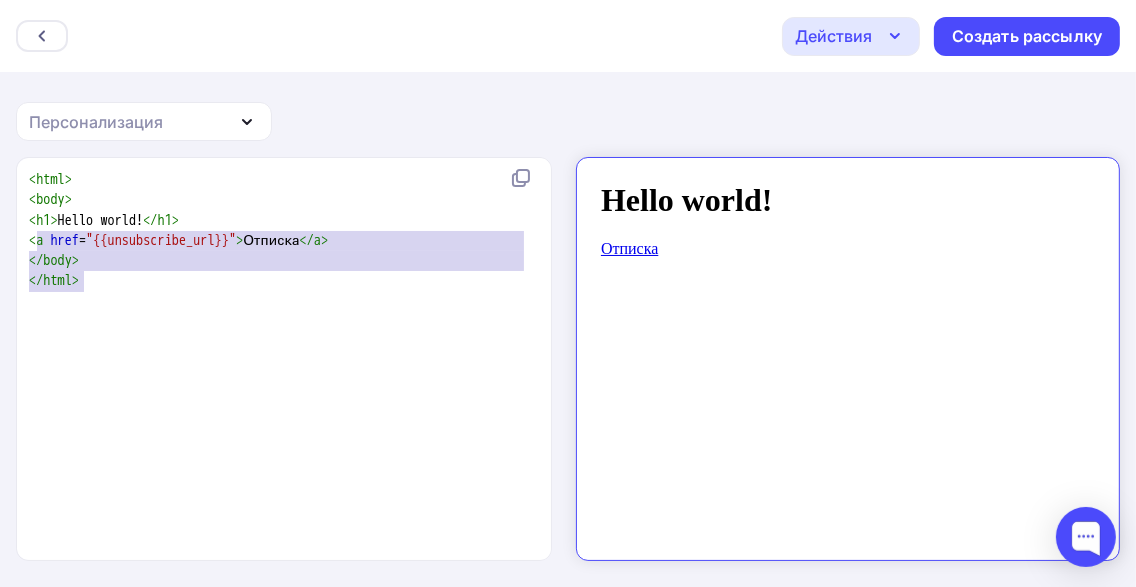 type on "<html>
<body>
<h1>Hello world!</h1>
<a href="{{unsubscribe_url}}">Отписка</a>
</body>
</html>" 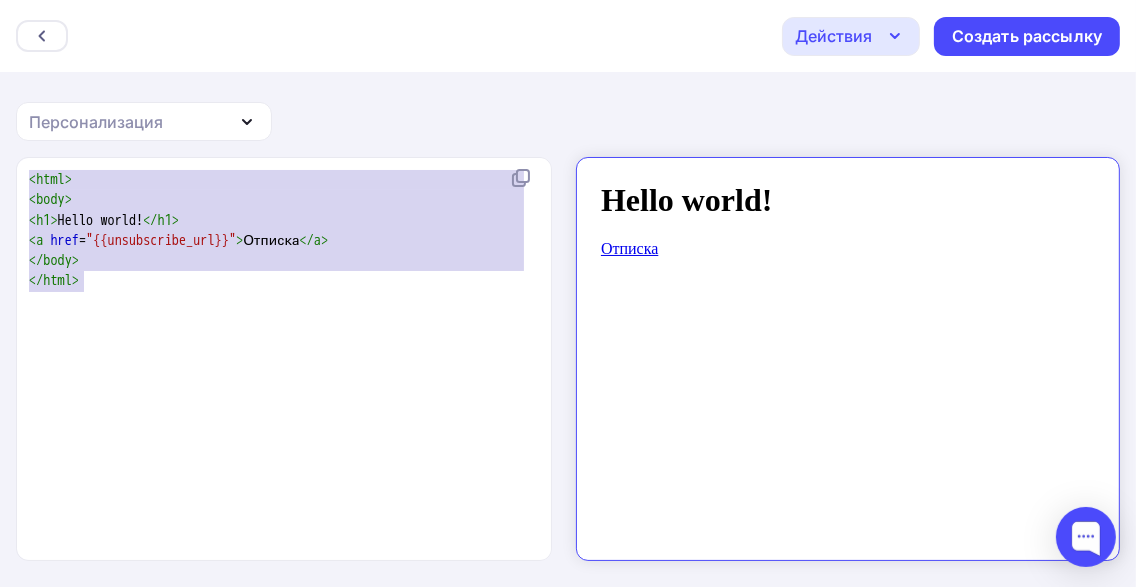 drag, startPoint x: 86, startPoint y: 283, endPoint x: 0, endPoint y: 168, distance: 143.60014 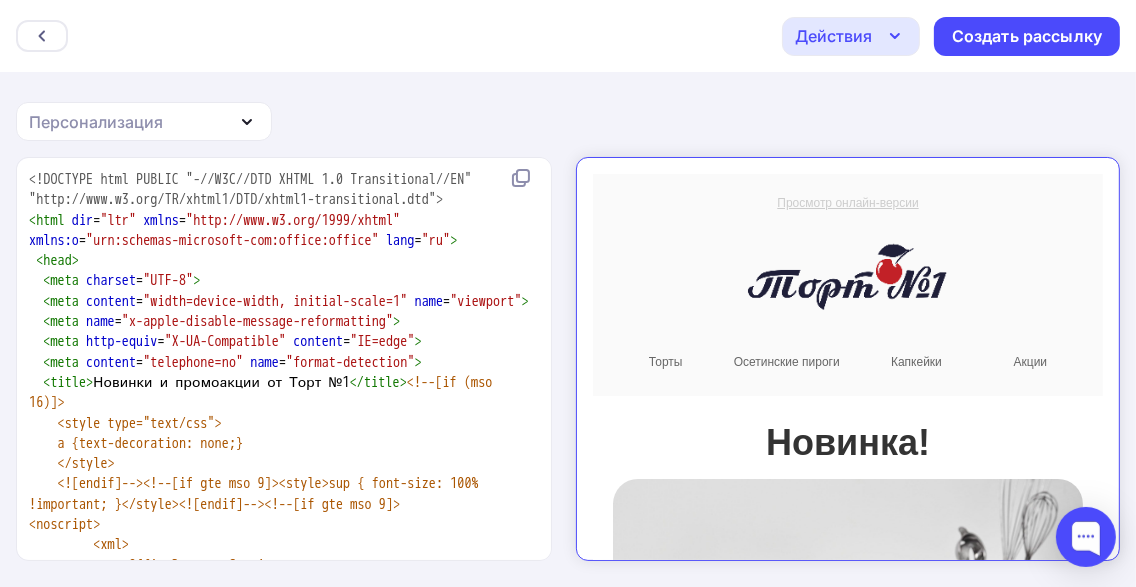 scroll, scrollTop: 38434, scrollLeft: 0, axis: vertical 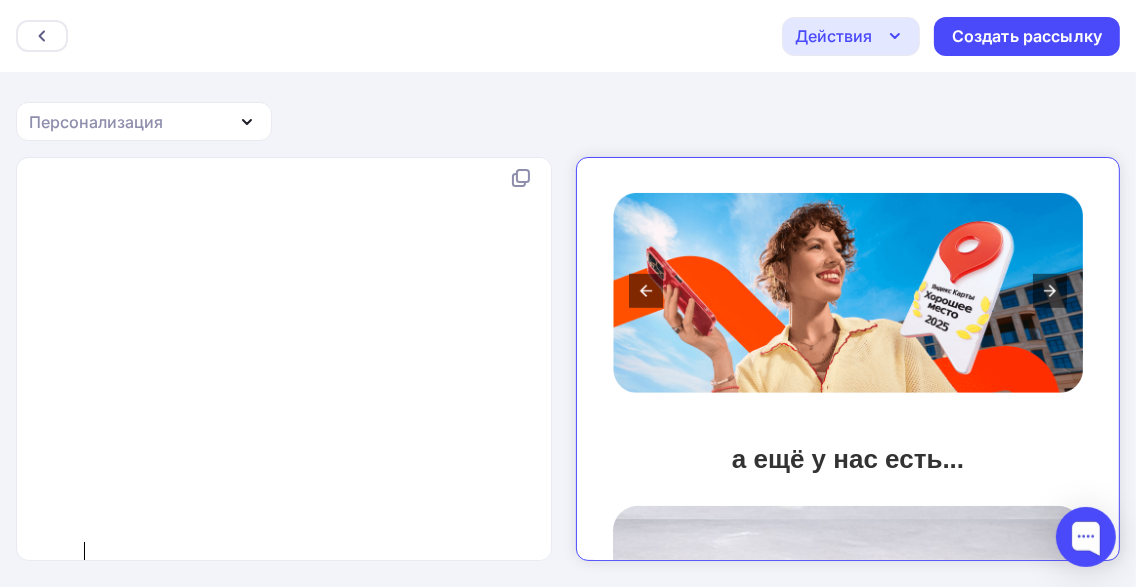 click at bounding box center (1032, 273) 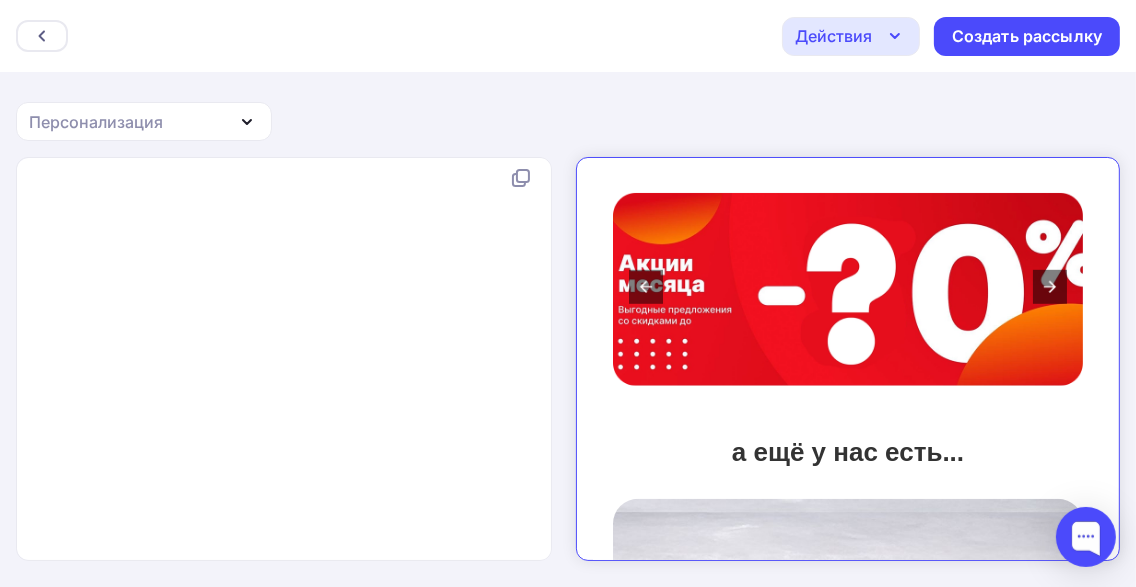 click at bounding box center [1032, 269] 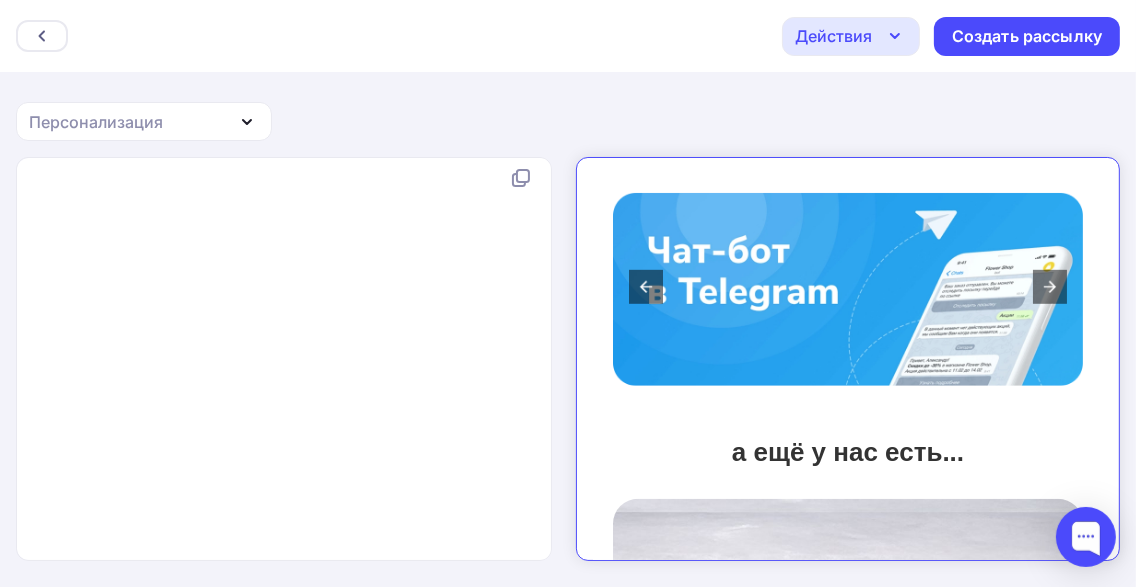 click at bounding box center (1032, 269) 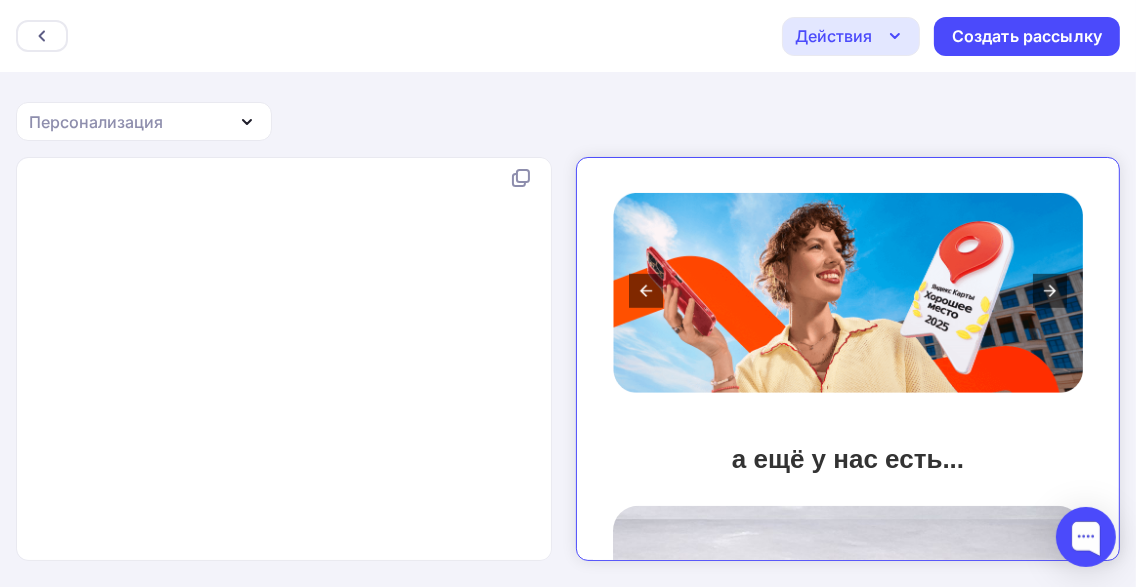 click at bounding box center [1032, 273] 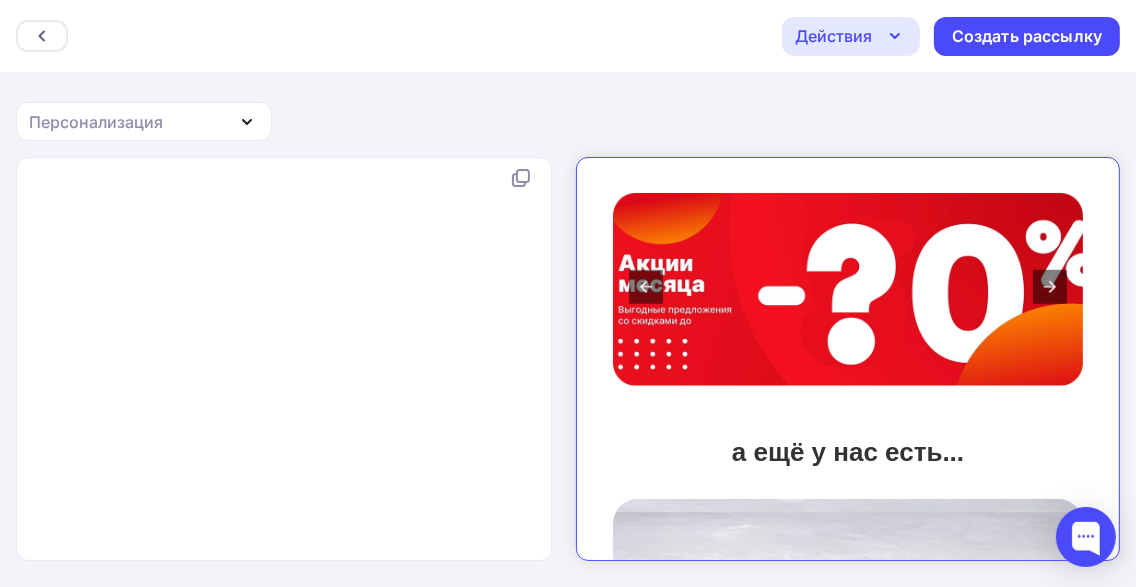 click at bounding box center (1032, 269) 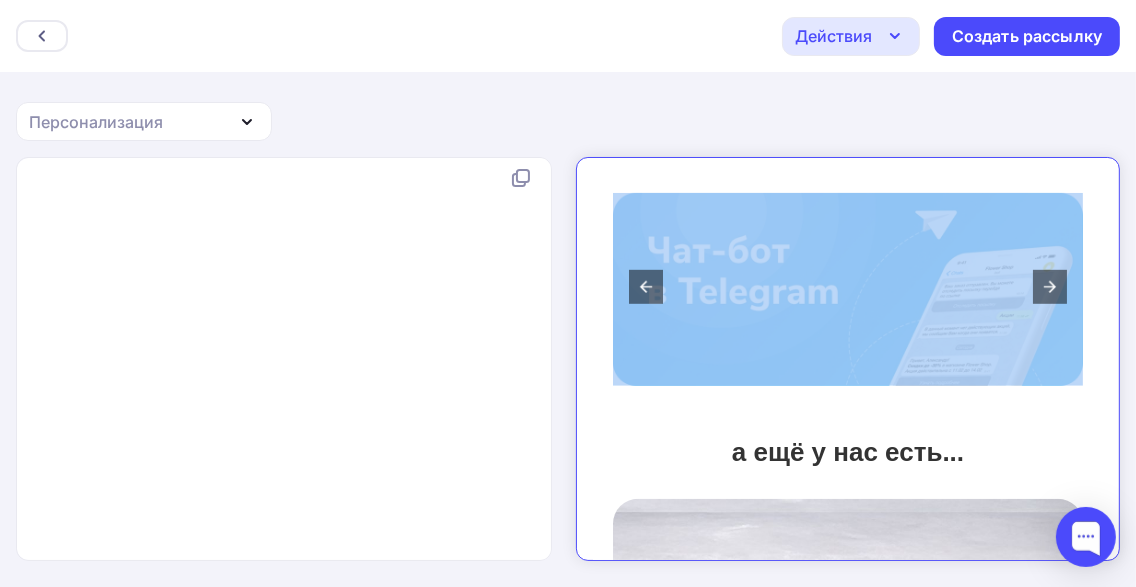 click at bounding box center [1032, 269] 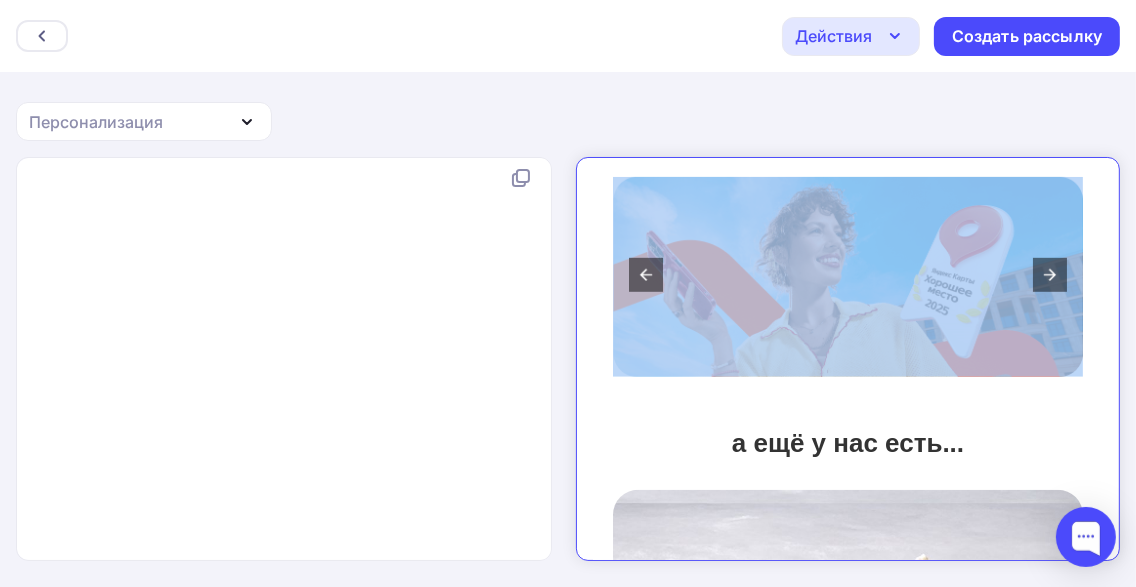 scroll, scrollTop: 1199, scrollLeft: 0, axis: vertical 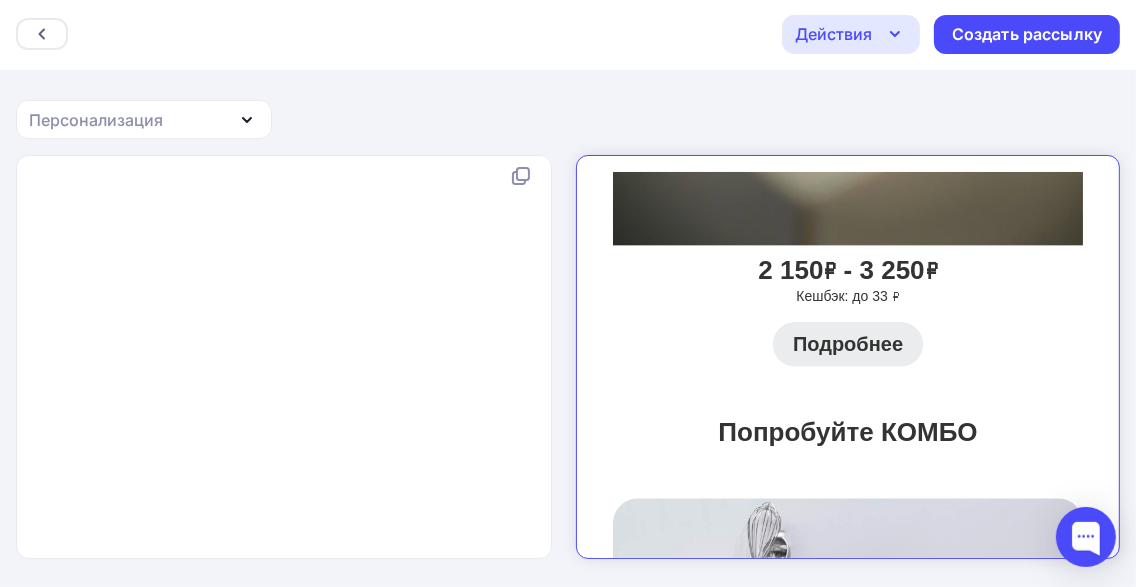 click on "Действия" at bounding box center [833, 34] 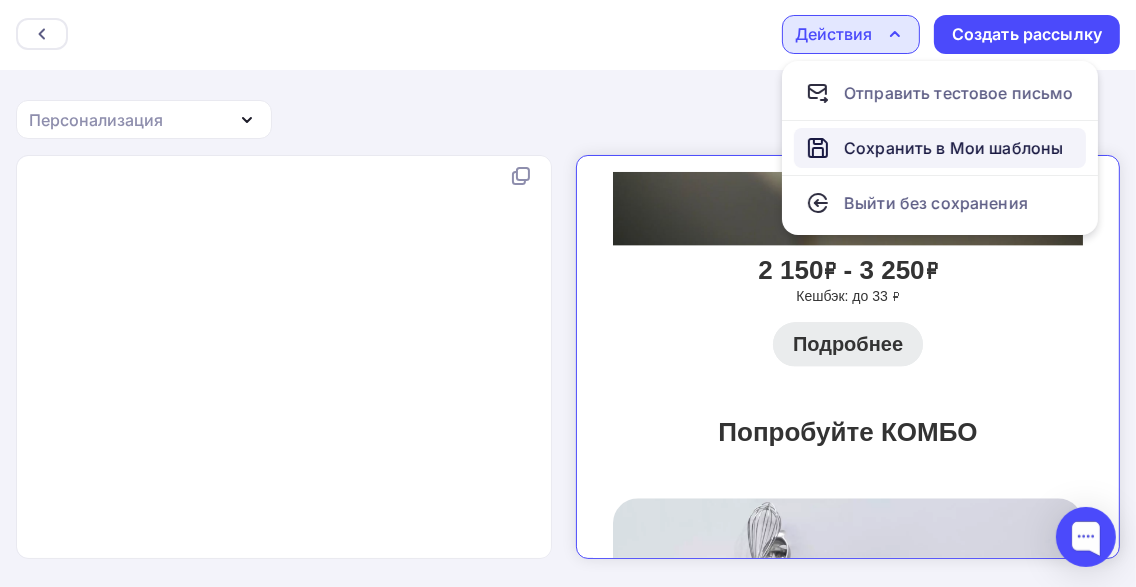 click on "Сохранить в Мои шаблоны" at bounding box center [953, 148] 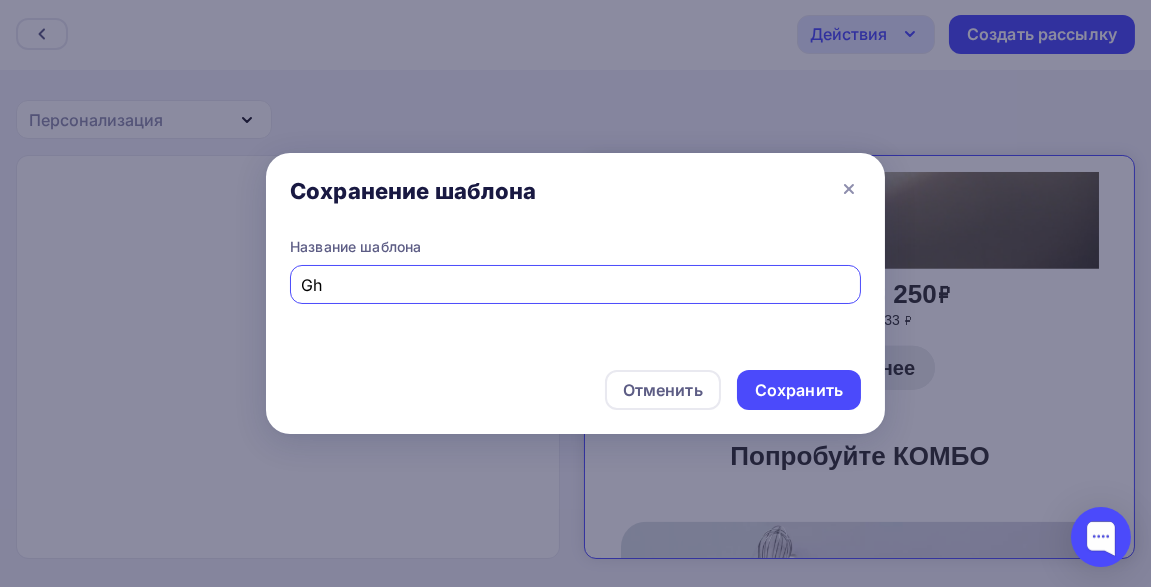 type on "G" 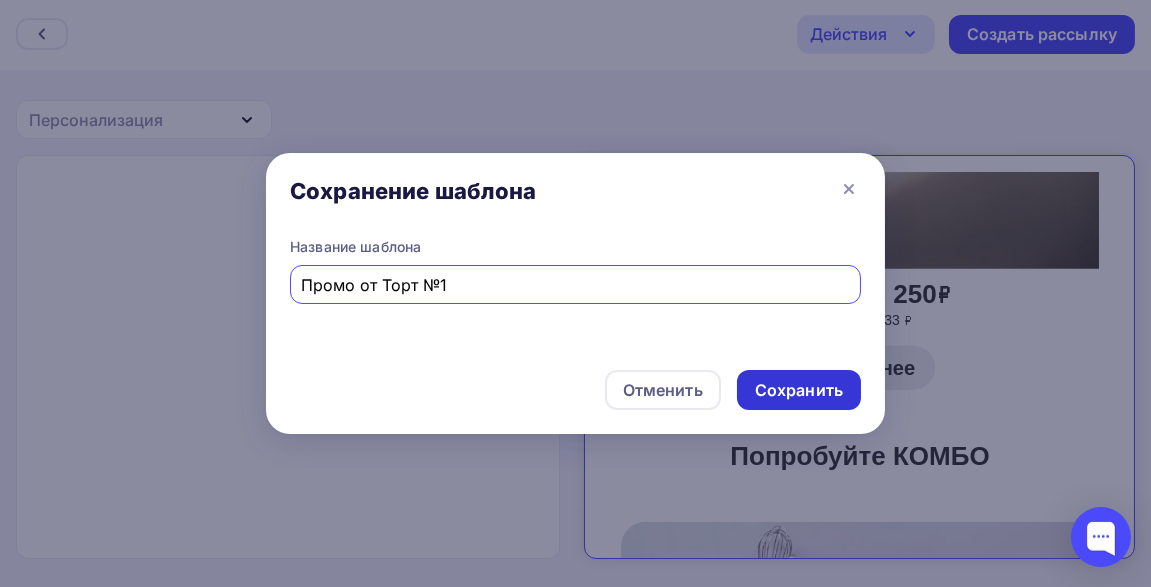 type on "Промо от Торт №1" 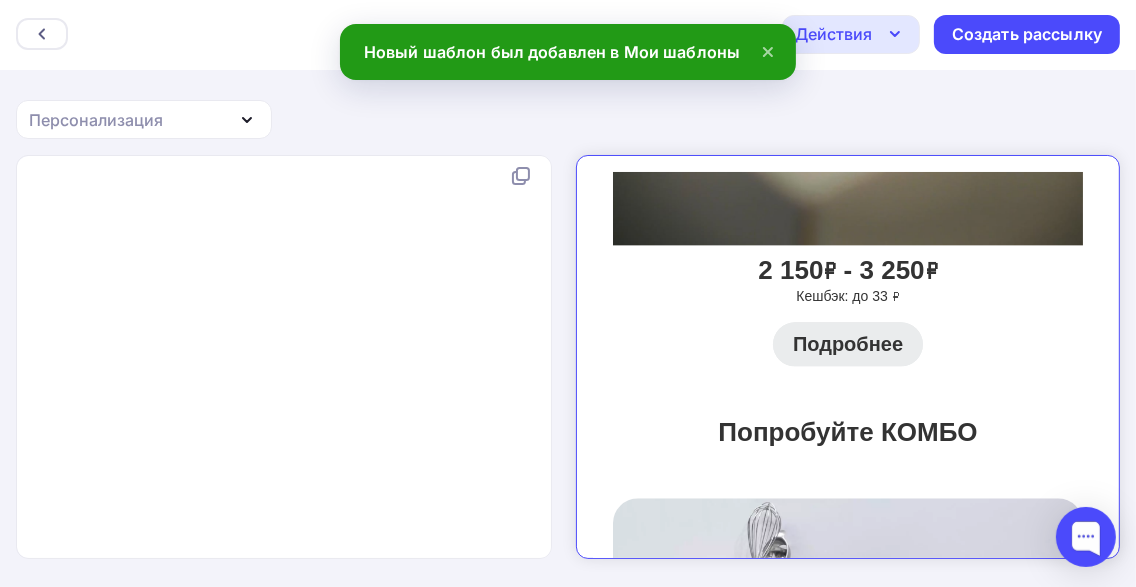 click on "Действия" at bounding box center [833, 34] 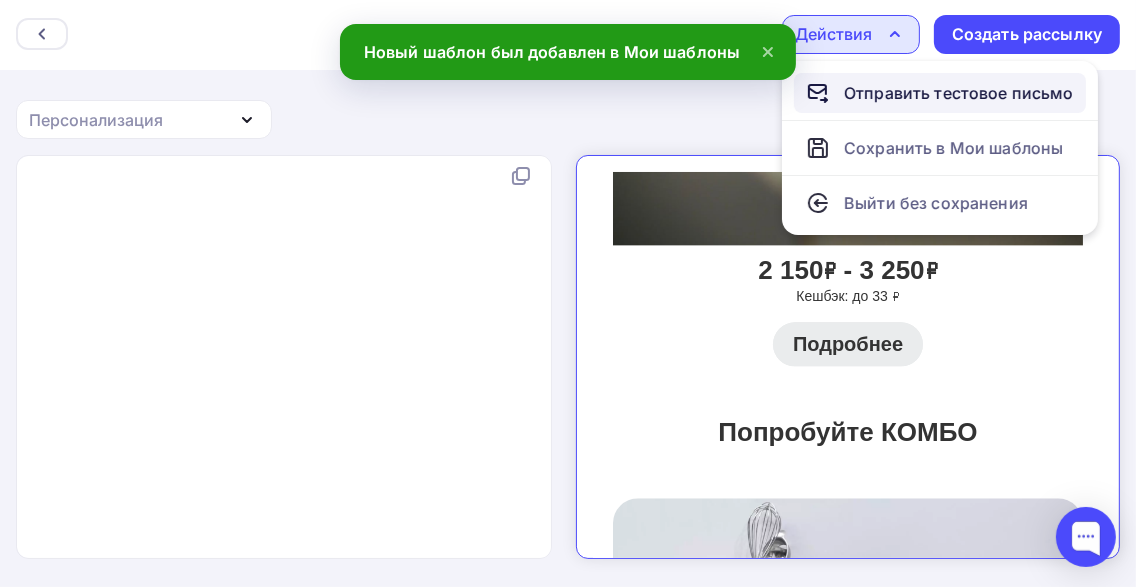 click on "Отправить тестовое письмо" at bounding box center (959, 93) 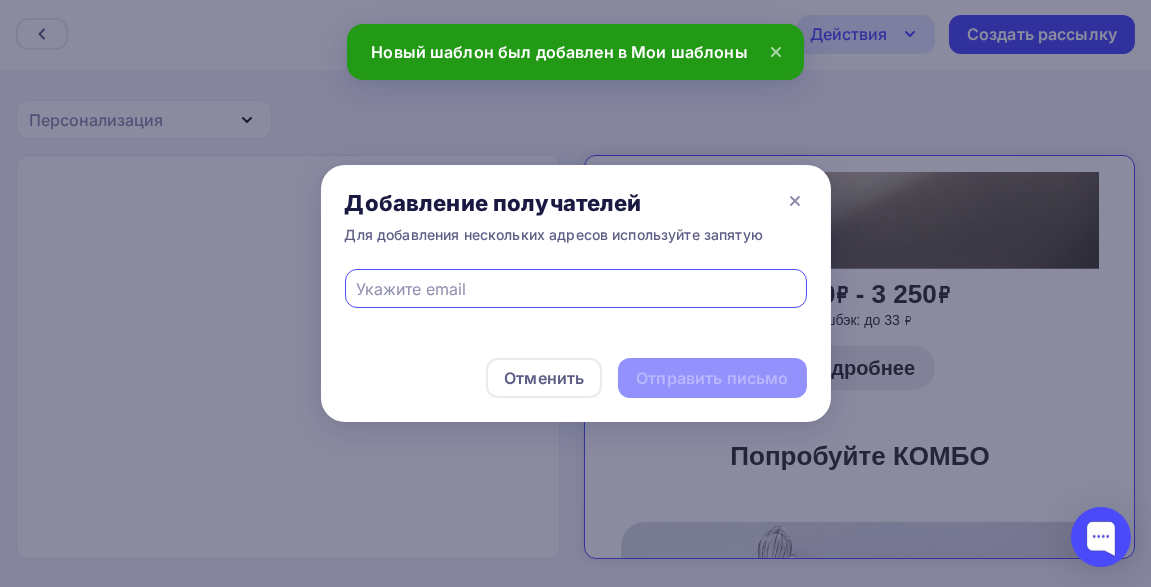 click at bounding box center (575, 289) 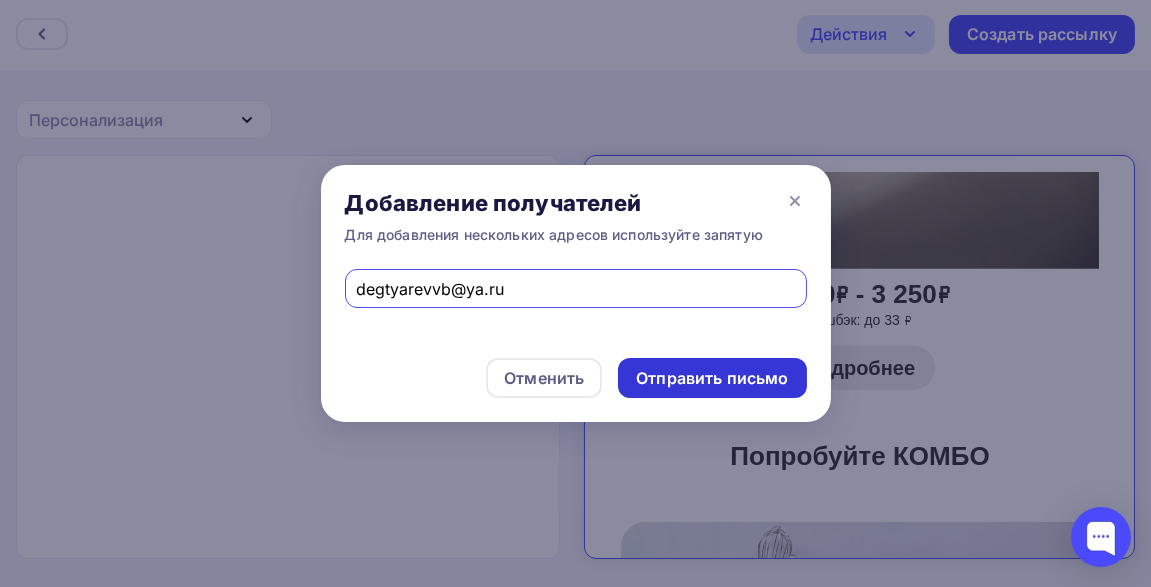 click on "Отправить письмо" at bounding box center [712, 378] 